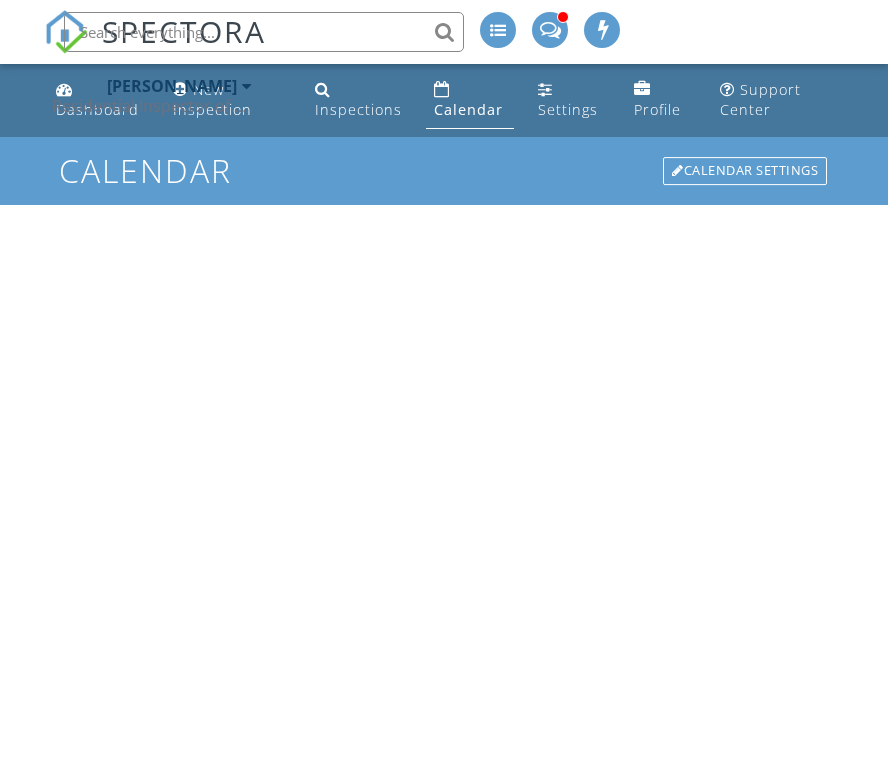 scroll, scrollTop: 0, scrollLeft: 0, axis: both 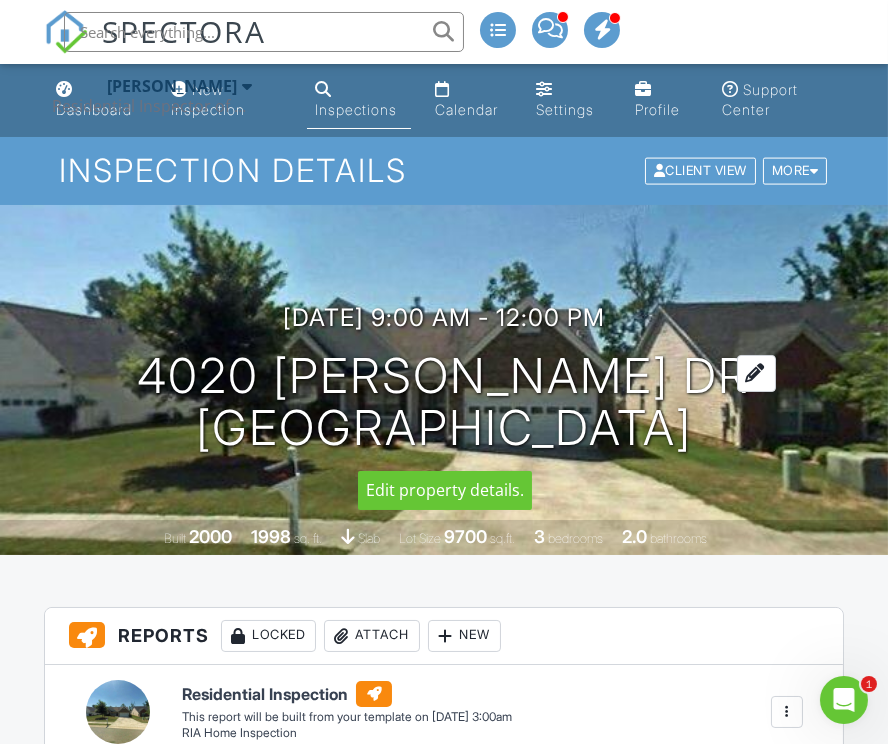 click on "4020 Mcpherson Dr
Acworth, GA 30101" at bounding box center (444, 403) 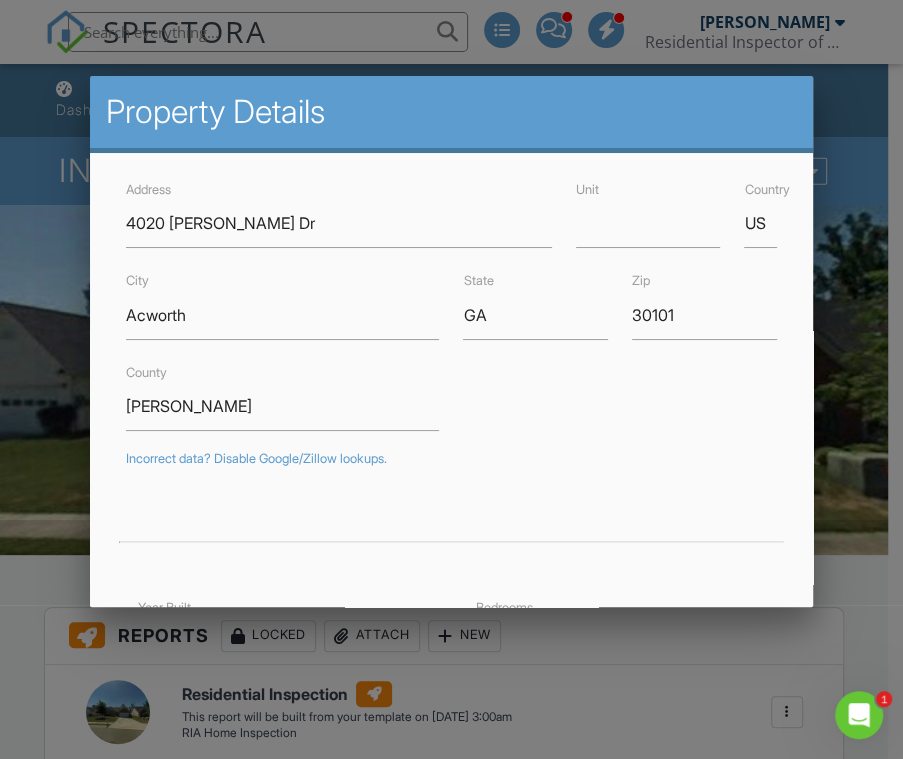 click at bounding box center [451, 374] 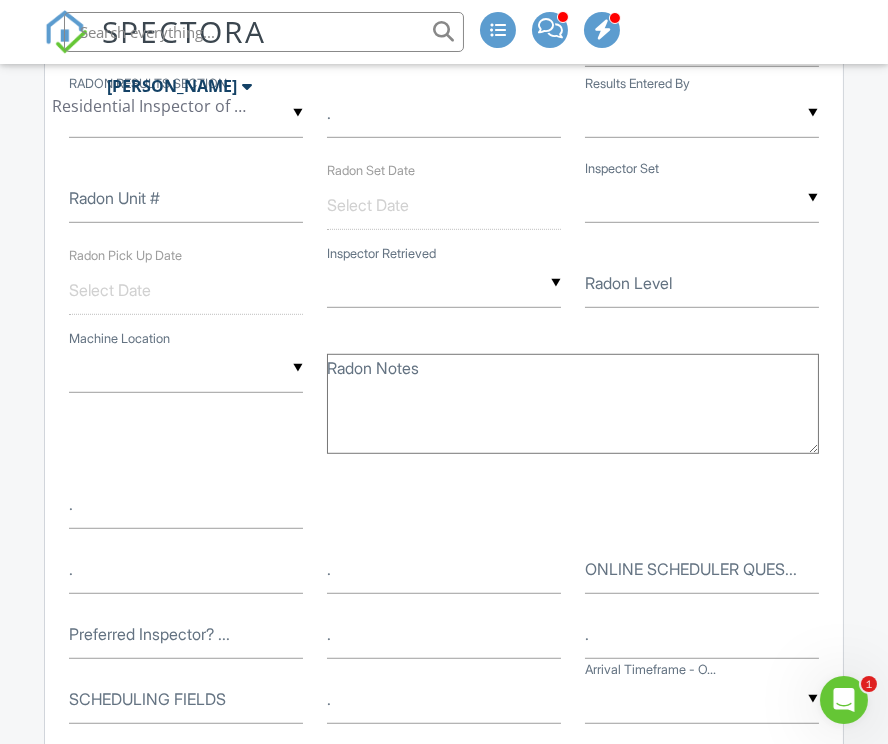 scroll, scrollTop: 2200, scrollLeft: 0, axis: vertical 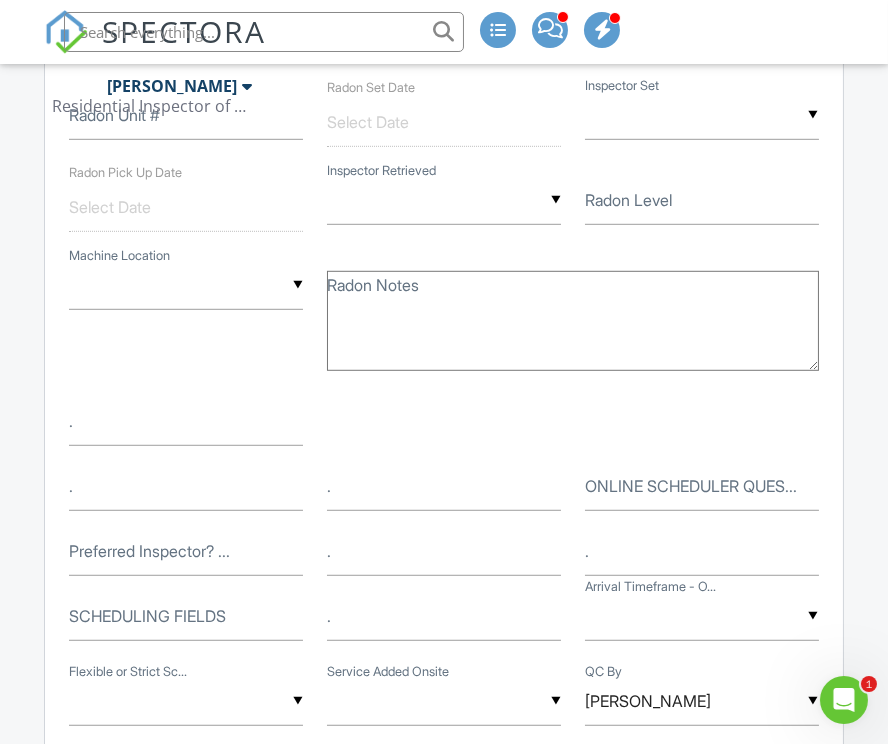 paste on "2442 Robinson Rd, Marietta, GA 30068" 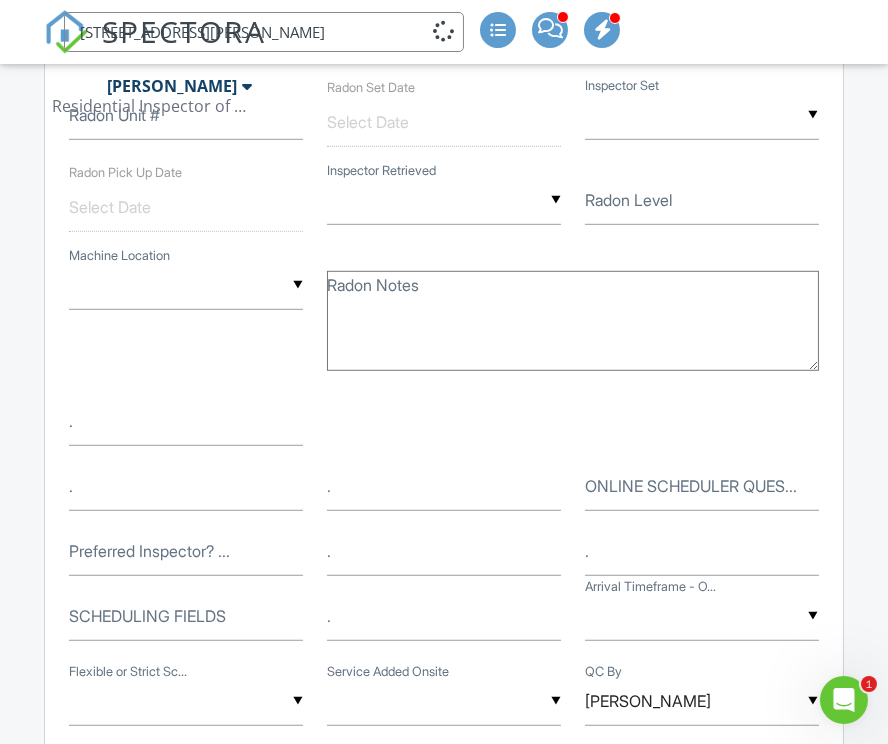 click on "2442 Robinson Rd, Marietta, GA 30068" at bounding box center (264, 32) 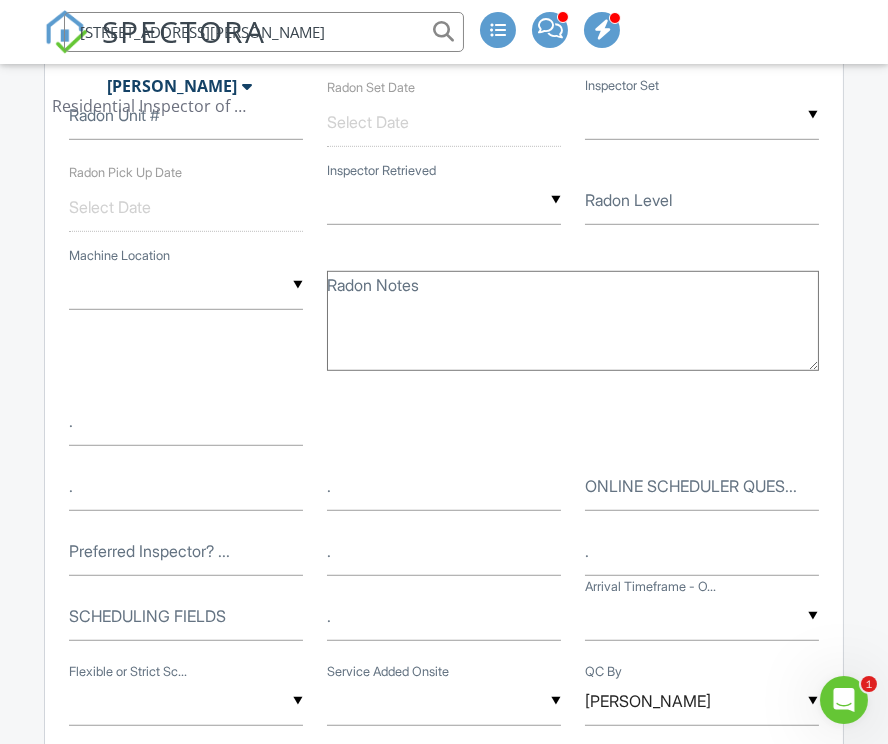 click on "2442 Robinson Rd, Marietta, GA 30068" at bounding box center (264, 32) 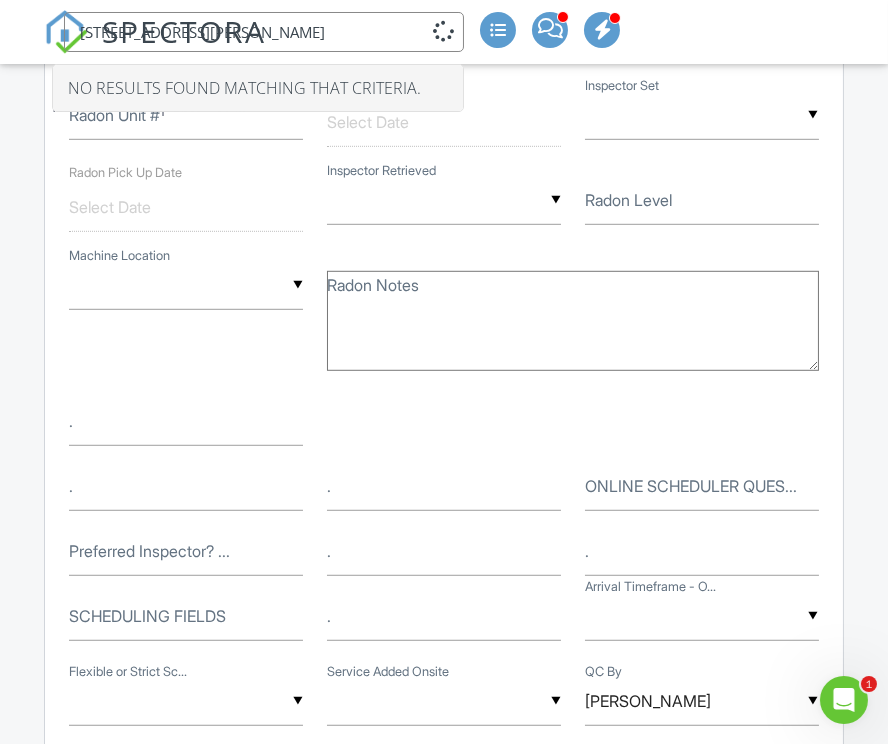 click on "2442 Robinson Rd" at bounding box center (264, 32) 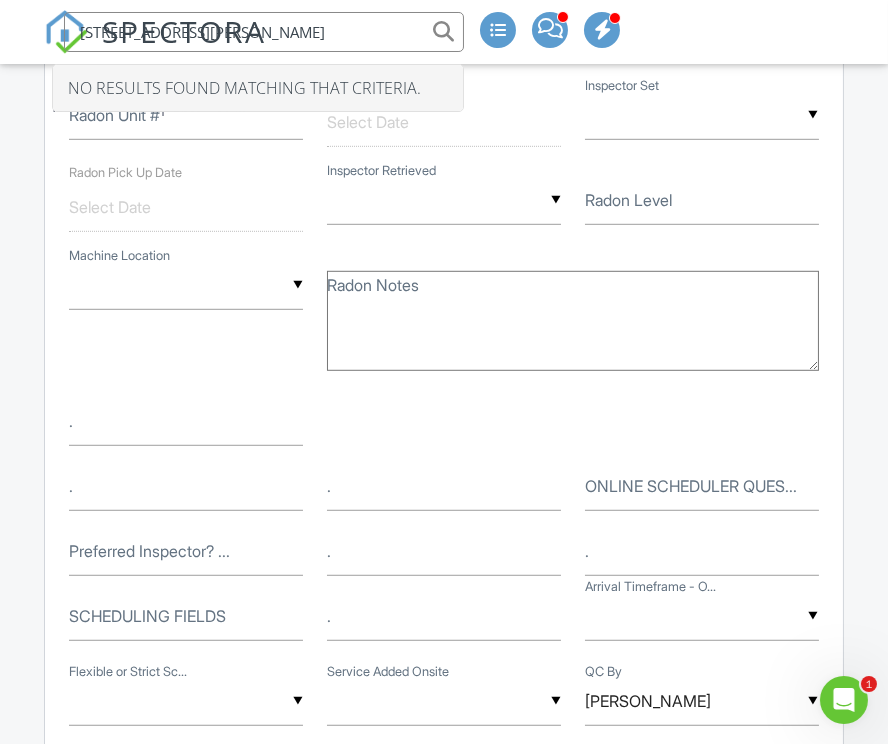 click on "2442 Robinson Rd" at bounding box center [264, 32] 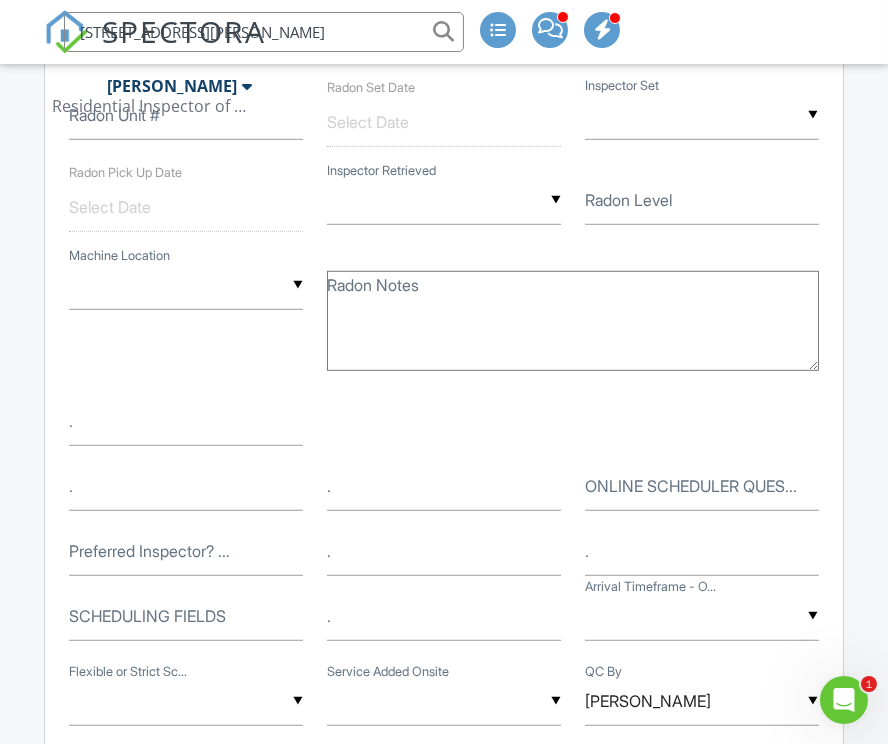 paste on "[STREET_ADDRESS][PERSON_NAME]" 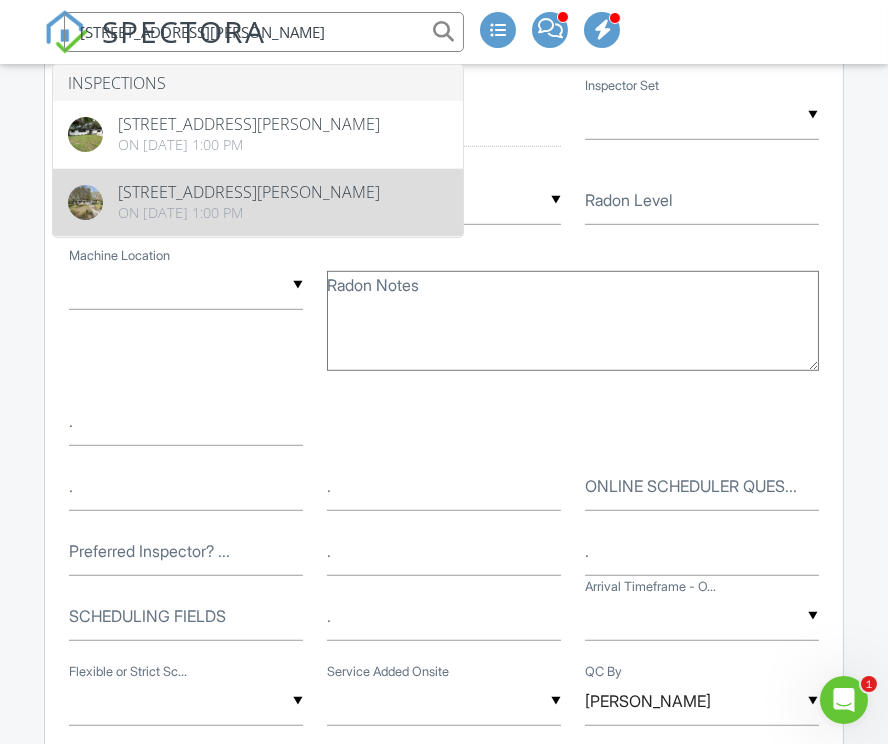 type on "[STREET_ADDRESS][PERSON_NAME]" 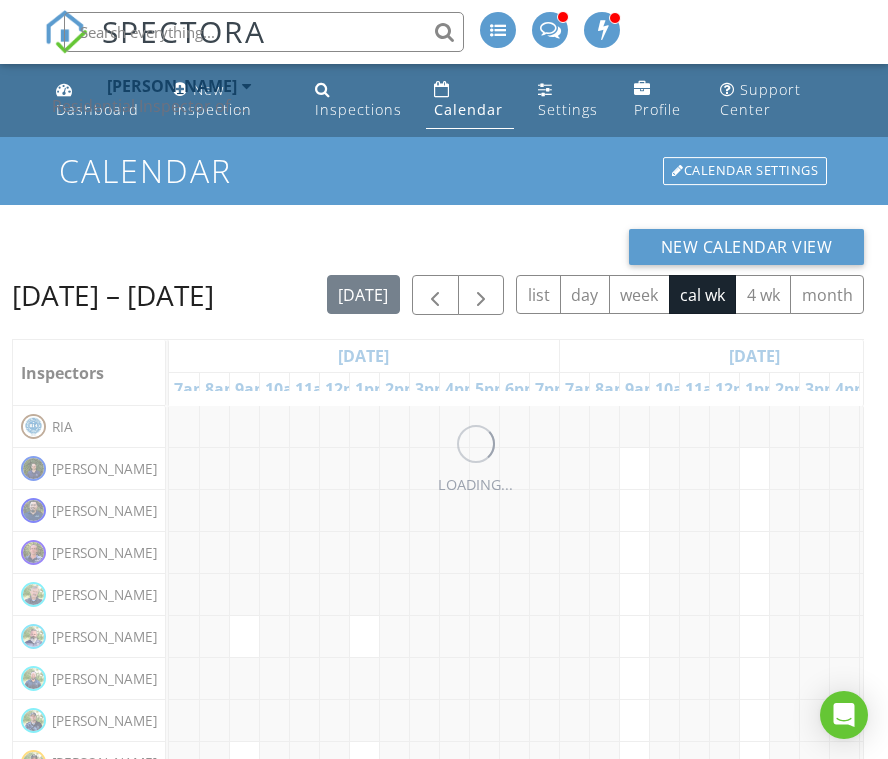 scroll, scrollTop: 0, scrollLeft: 0, axis: both 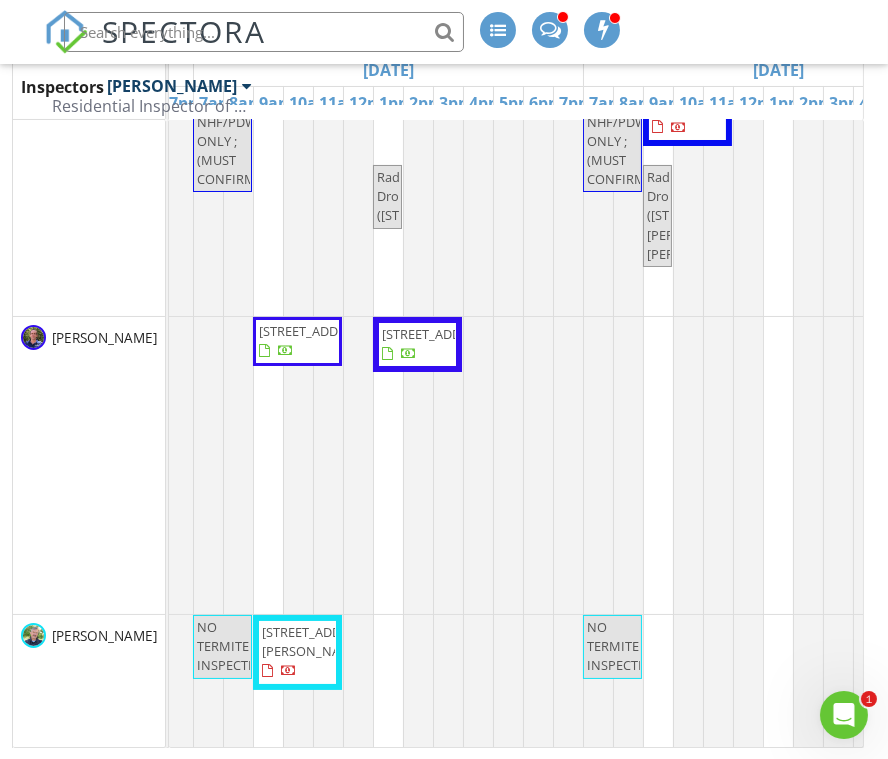 click on "[PERSON_NAME]" at bounding box center [89, 465] 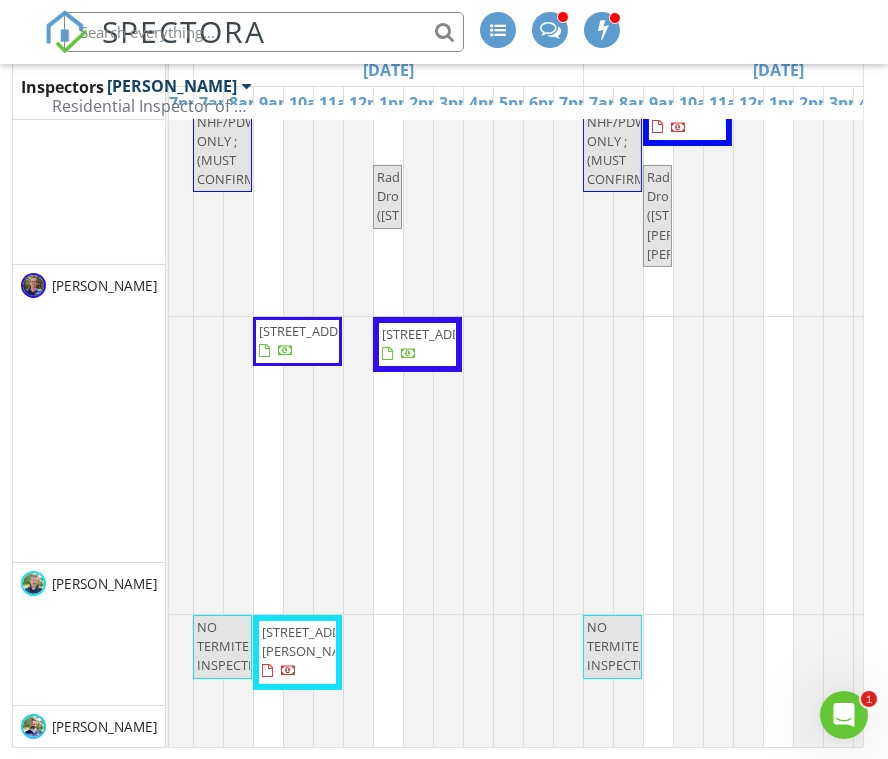 scroll, scrollTop: 636, scrollLeft: 366, axis: both 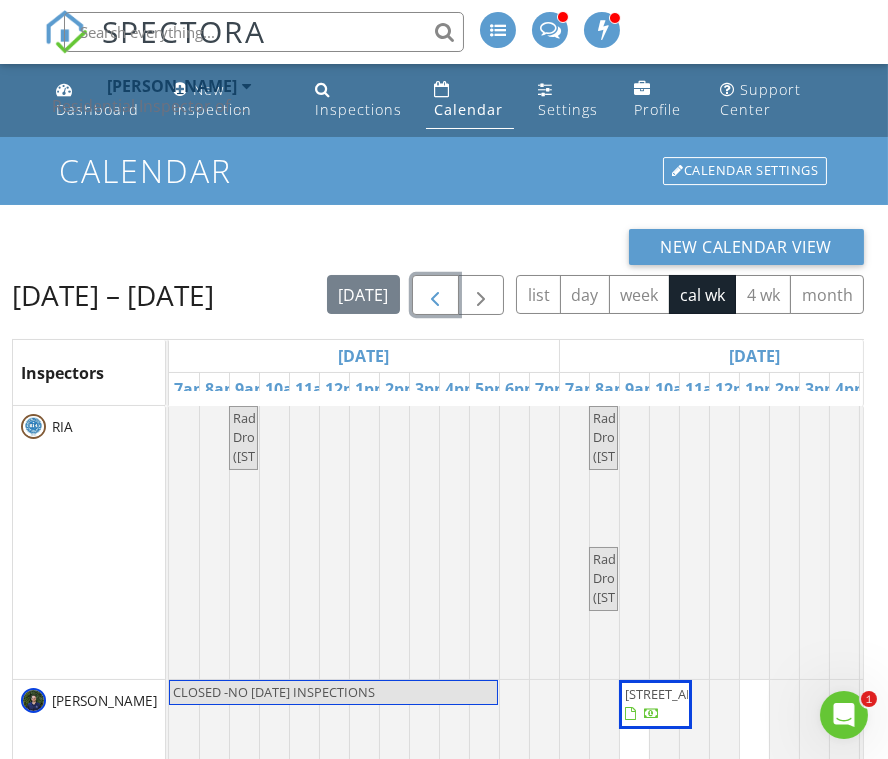 click at bounding box center [435, 295] 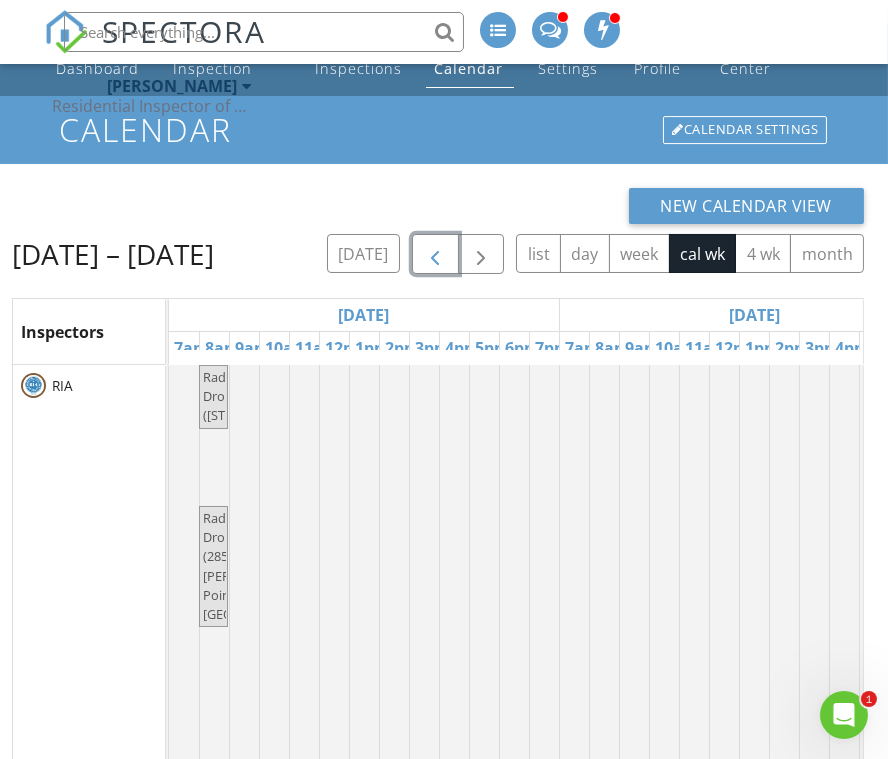 scroll, scrollTop: 286, scrollLeft: 0, axis: vertical 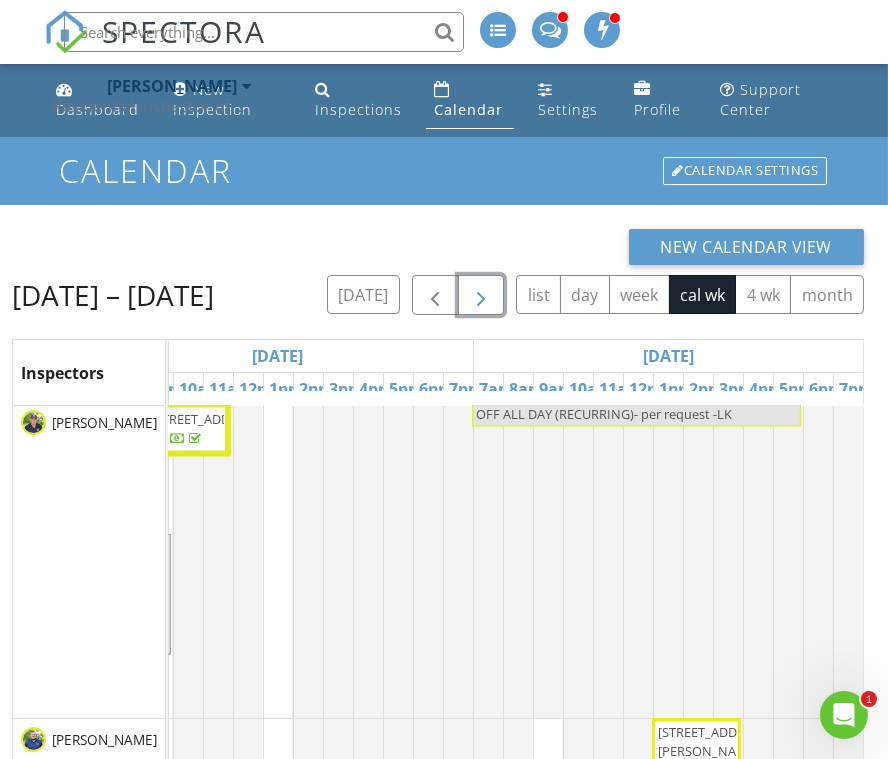 click on "New Calendar View       Jul 20 – 26, 2025 today list day week cal wk 4 wk month Inspectors Sun 7/20 Mon 7/21 Tue 7/22 Wed 7/23 Thu 7/24 Fri 7/25 Sat 7/26 7am 8am 9am 10am 11am 12pm 1pm 2pm 3pm 4pm 5pm 6pm 7pm 7am 8am 9am 10am 11am 12pm 1pm 2pm 3pm 4pm 5pm 6pm 7pm 7am 8am 9am 10am 11am 12pm 1pm 2pm 3pm 4pm 5pm 6pm 7pm 7am 8am 9am 10am 11am 12pm 1pm 2pm 3pm 4pm 5pm 6pm 7pm 7am 8am 9am 10am 11am 12pm 1pm 2pm 3pm 4pm 5pm 6pm 7pm 7am 8am 9am 10am 11am 12pm 1pm 2pm 3pm 4pm 5pm 6pm 7pm 7am 8am 9am 10am 11am 12pm 1pm 2pm 3pm 4pm 5pm 6pm 7pm RIA Conner Scott Andrew Binosa Mike Gonzalez Doug Ford Martin Peters Drew Laurens Andrew Bailey Mario Diaz Todd Rymer Brandon Mickles Gerry Leonard Adam Lloyd Jordan Maugeri Luke Henry Harold Roberts Tim Skillingstad Wolfgang Vaughn John Hart Dayvin Alvarez Mitch Miller Noah Chapman Brian Smay Darin Cox Quinton Bender D'Mario Harris Michael Waller Daniel Sparrow Jason Chesnut Adrian Brown Caleb Warg Don Riley Cory Holmes Joey Robinson Kris Sewer Scope Derick N'Jai DB Bradley" at bounding box center (438, 631) 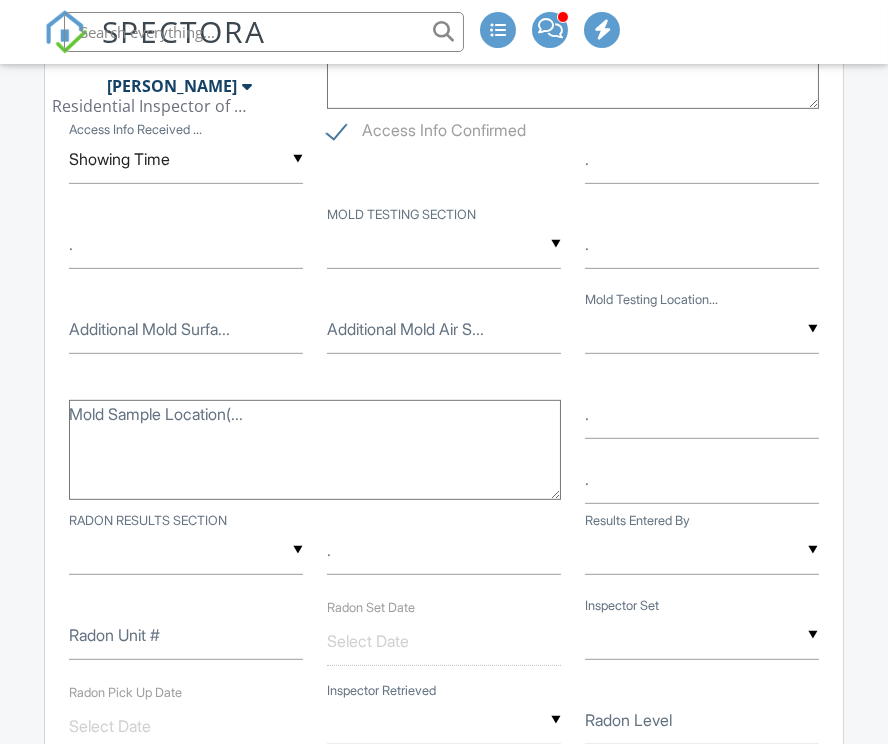 scroll, scrollTop: 1800, scrollLeft: 0, axis: vertical 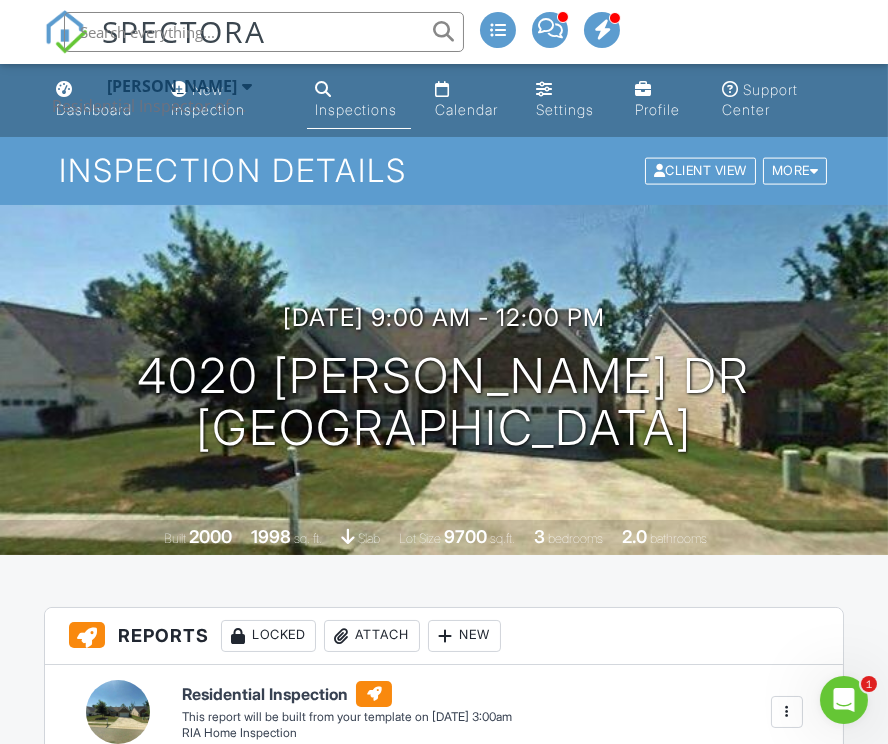 paste on "[STREET_ADDRESS][PERSON_NAME]" 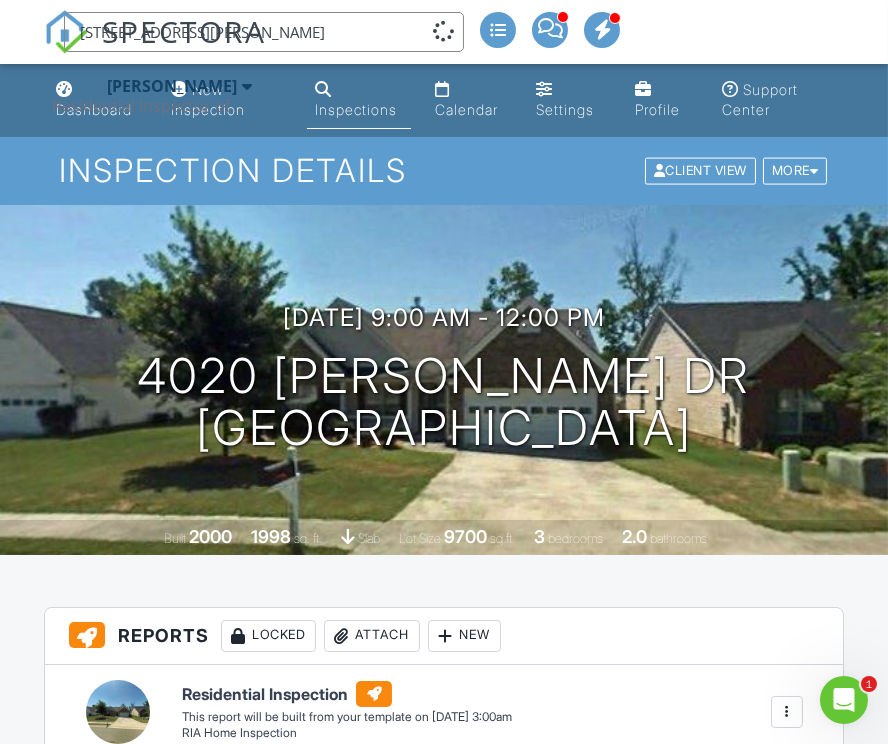 click on "[STREET_ADDRESS][PERSON_NAME]" at bounding box center (264, 32) 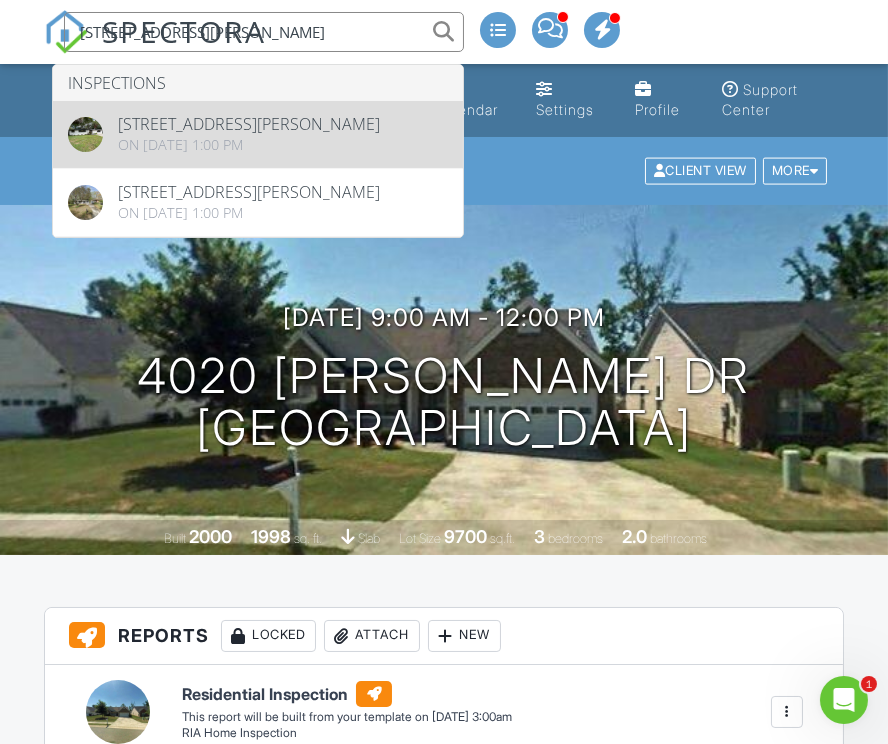 type on "[STREET_ADDRESS][PERSON_NAME]" 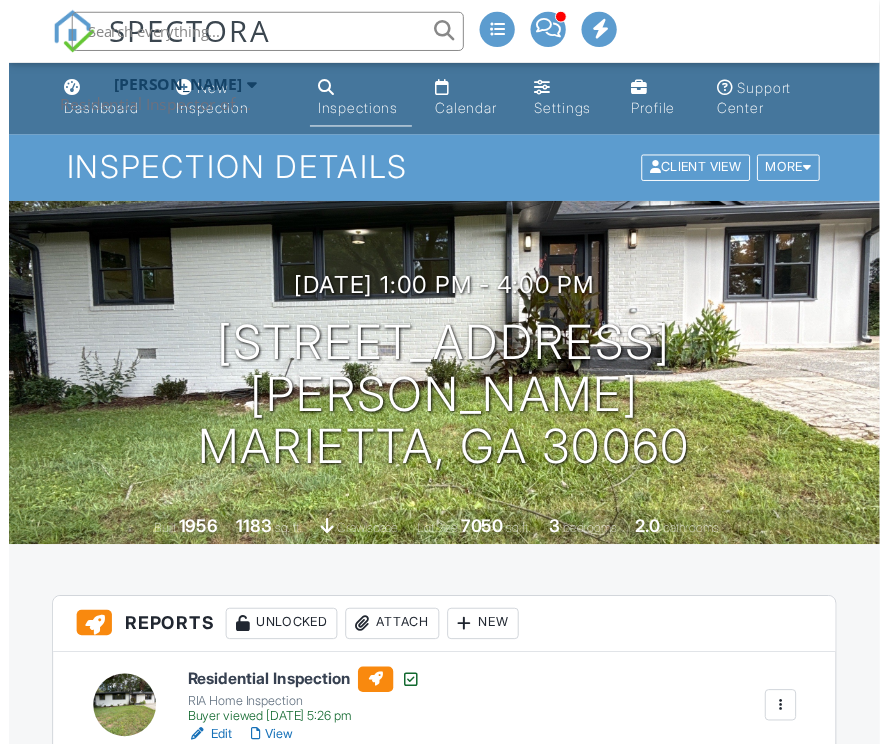 scroll, scrollTop: 0, scrollLeft: 0, axis: both 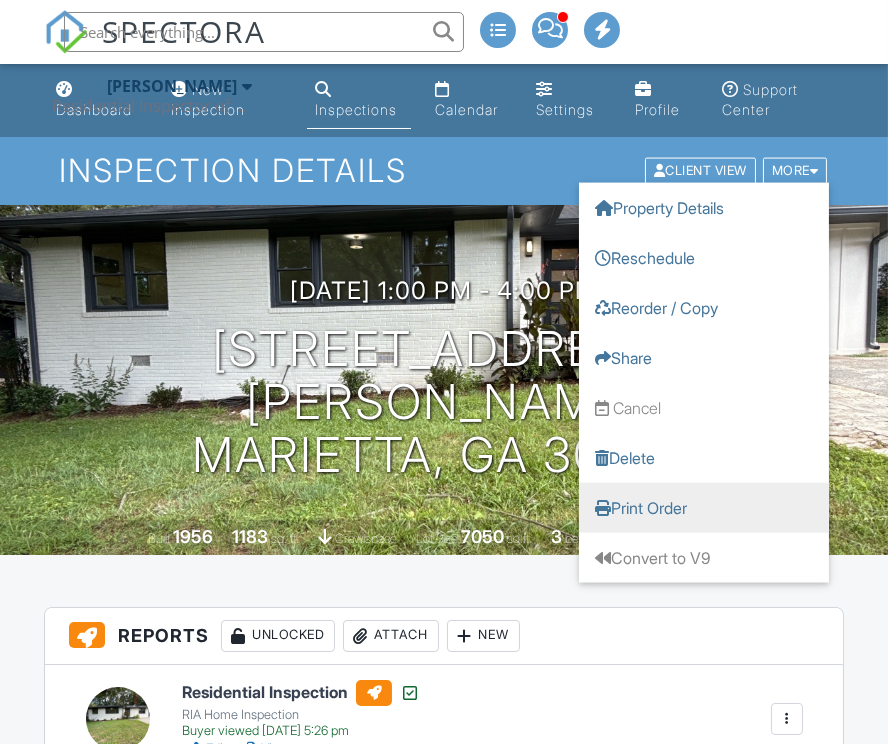 click on "Print Order" at bounding box center (704, 508) 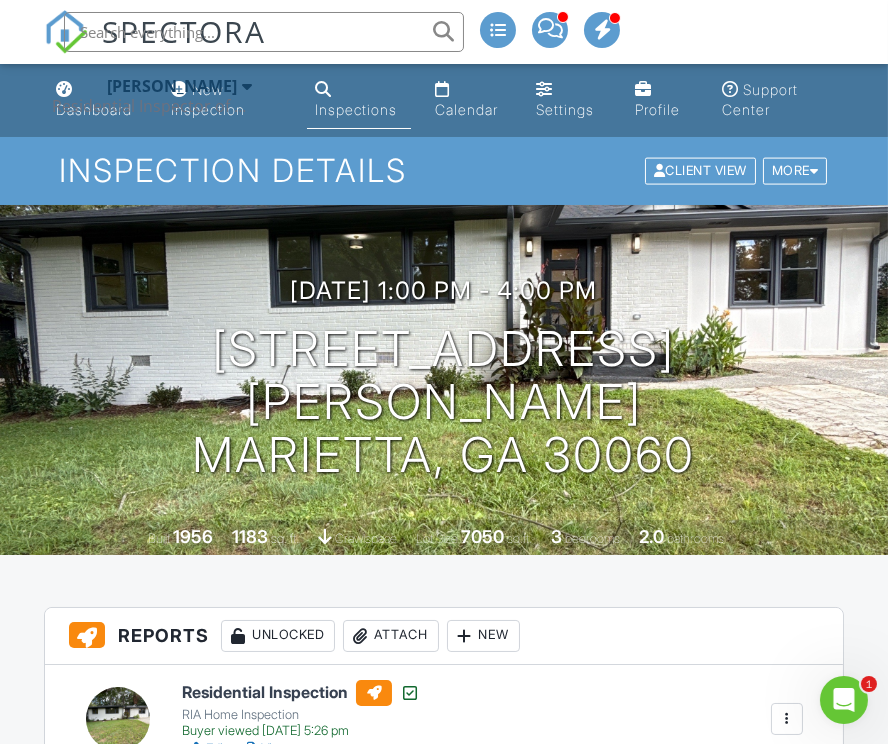 scroll, scrollTop: 0, scrollLeft: 0, axis: both 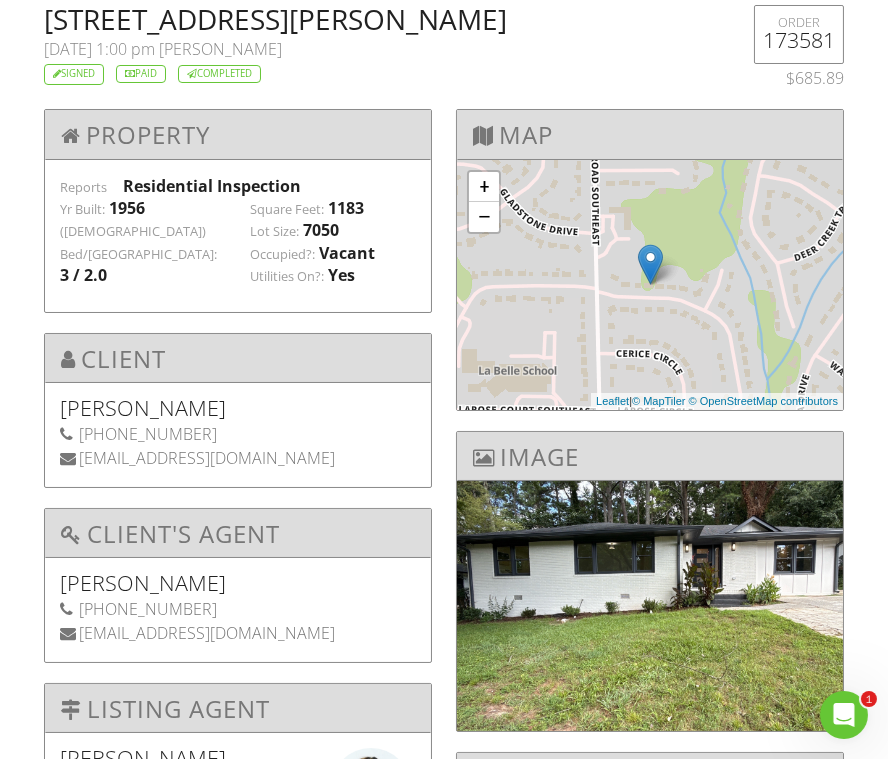click on "[STREET_ADDRESS][PERSON_NAME]" at bounding box center (375, 19) 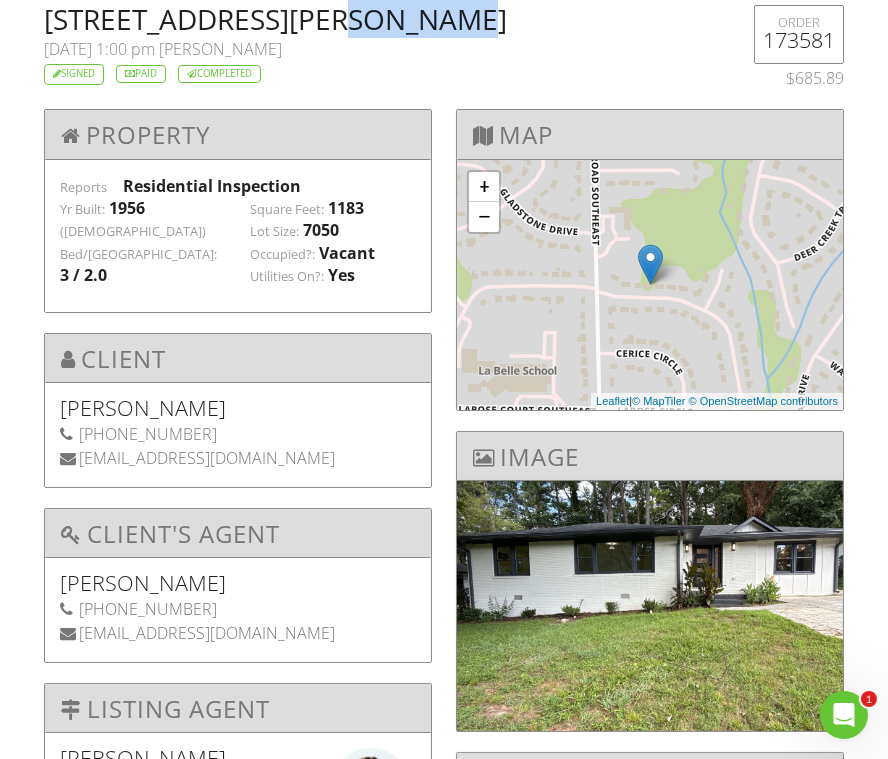click on "[STREET_ADDRESS][PERSON_NAME]" at bounding box center (375, 19) 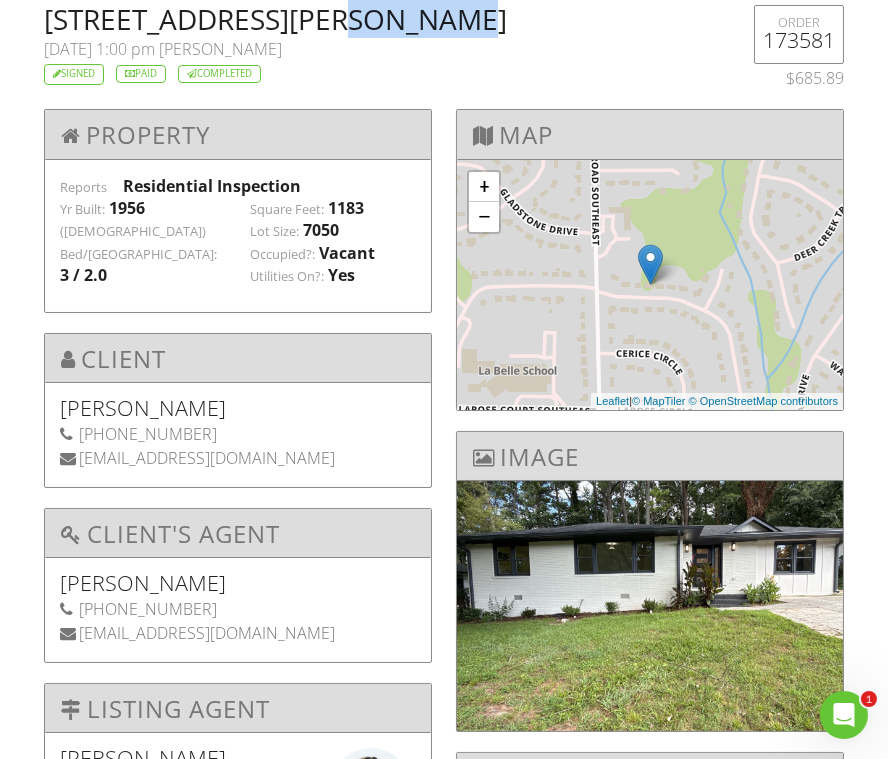 copy on "Marietta" 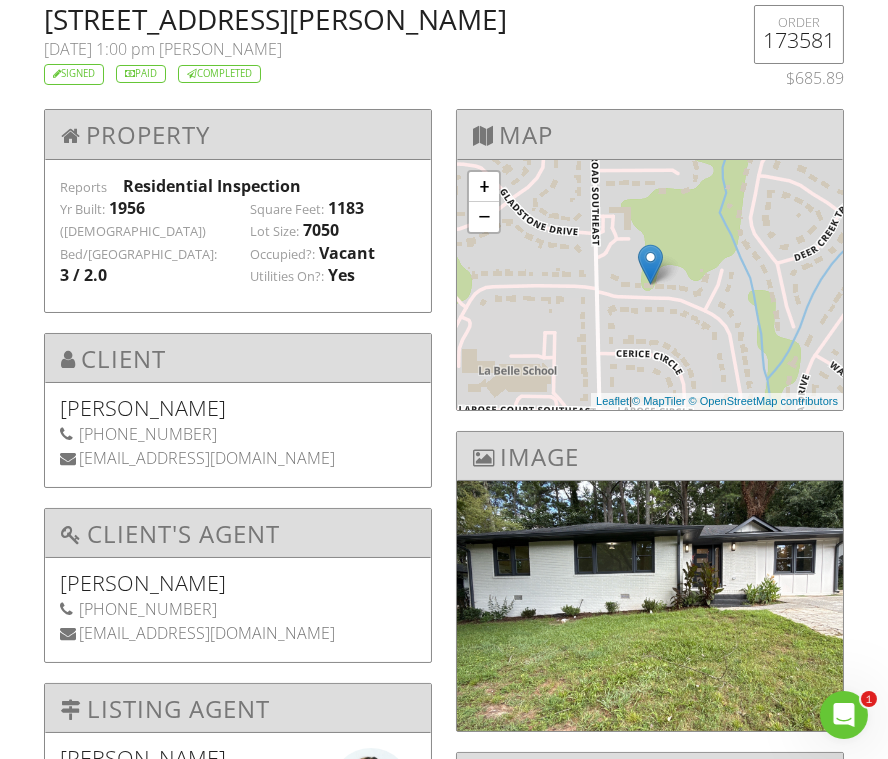 click on "[PERSON_NAME]" at bounding box center (220, 49) 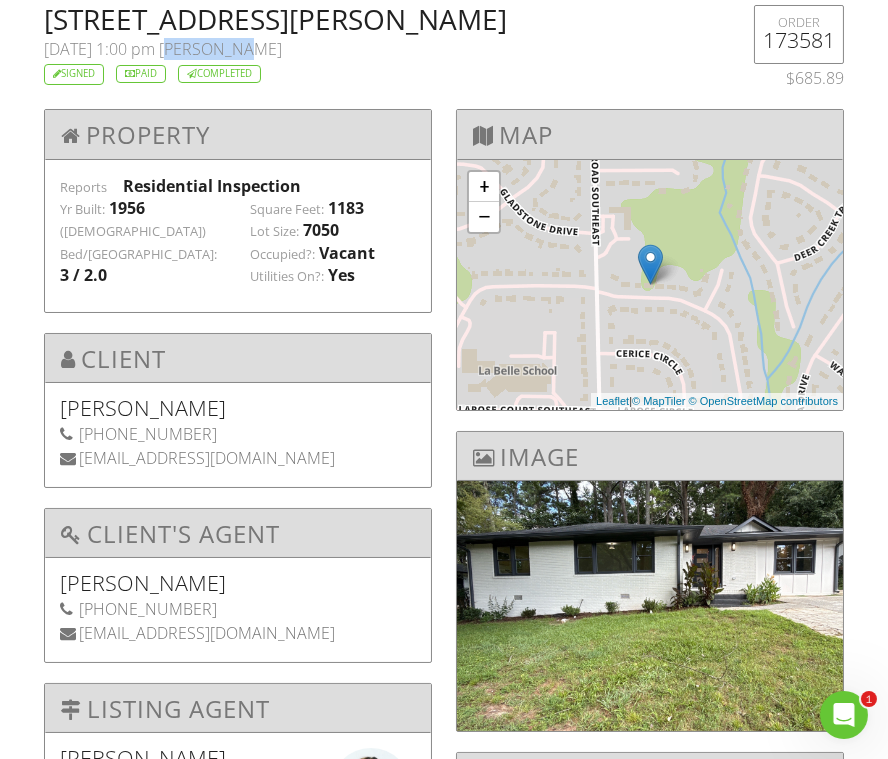 drag, startPoint x: 216, startPoint y: 46, endPoint x: 244, endPoint y: 46, distance: 28 